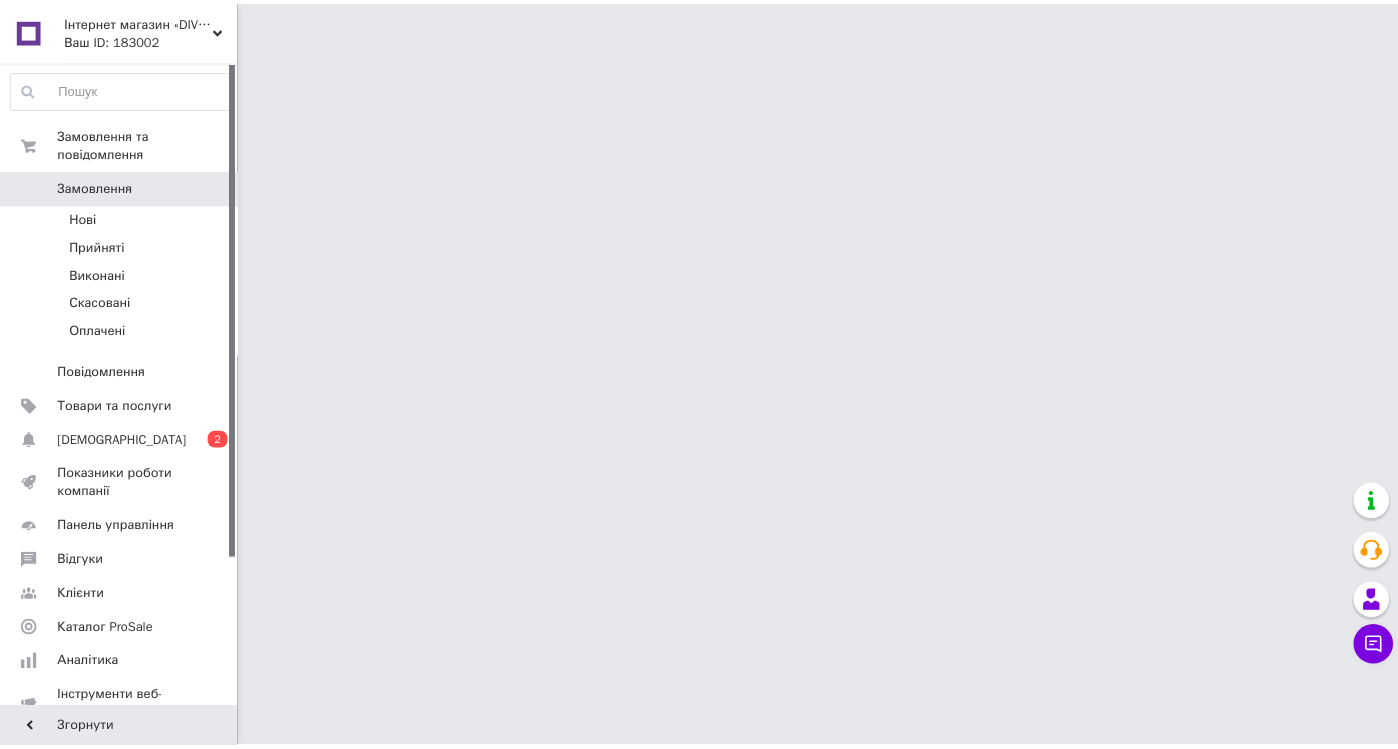 scroll, scrollTop: 0, scrollLeft: 0, axis: both 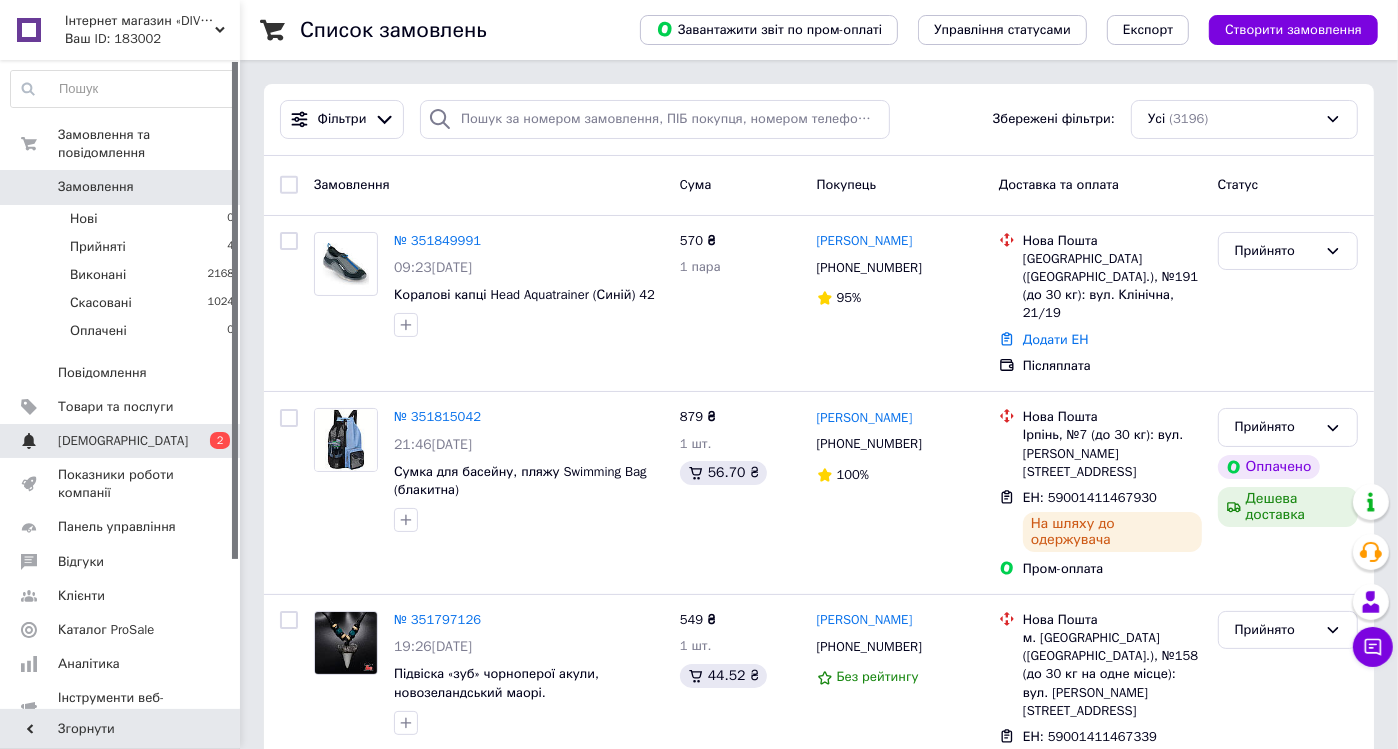 click on "[DEMOGRAPHIC_DATA]" at bounding box center (121, 441) 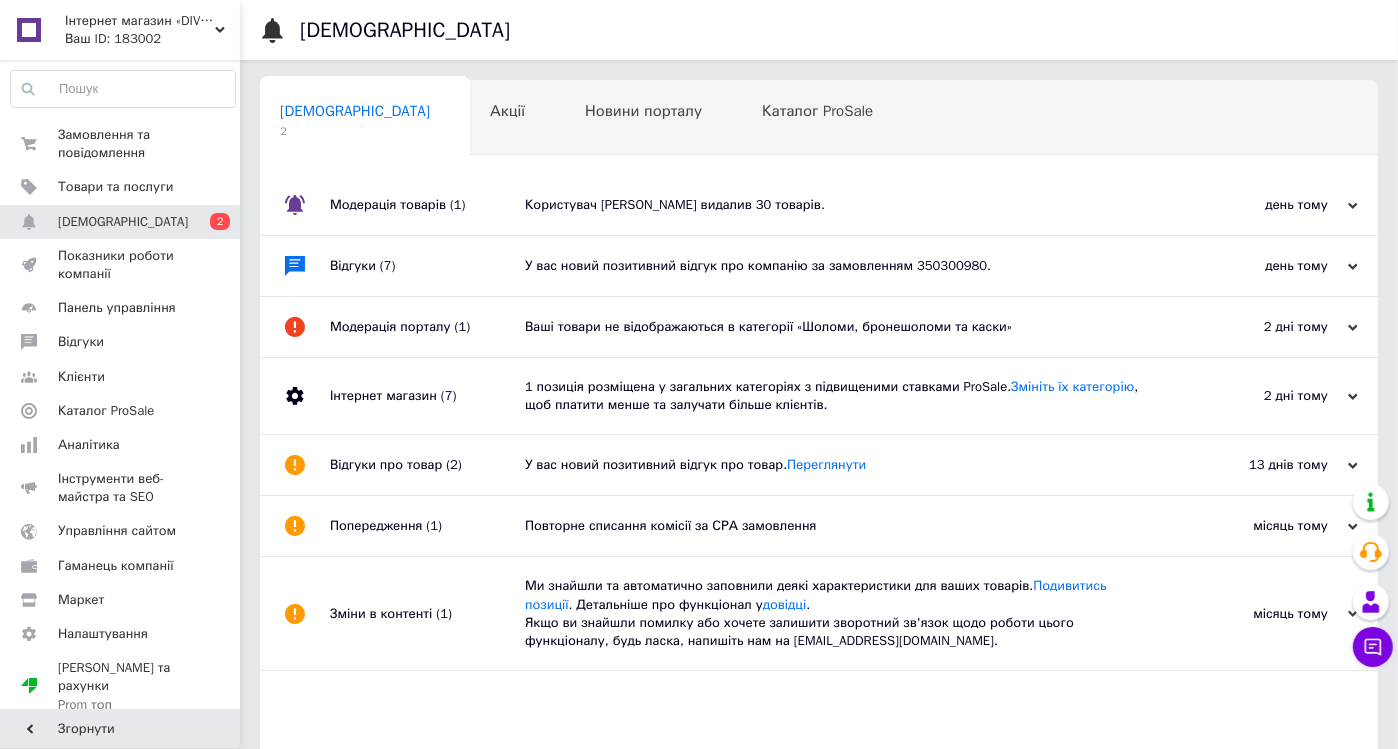 click on "Користувач [PERSON_NAME] видалив 30 товарів." at bounding box center [841, 205] 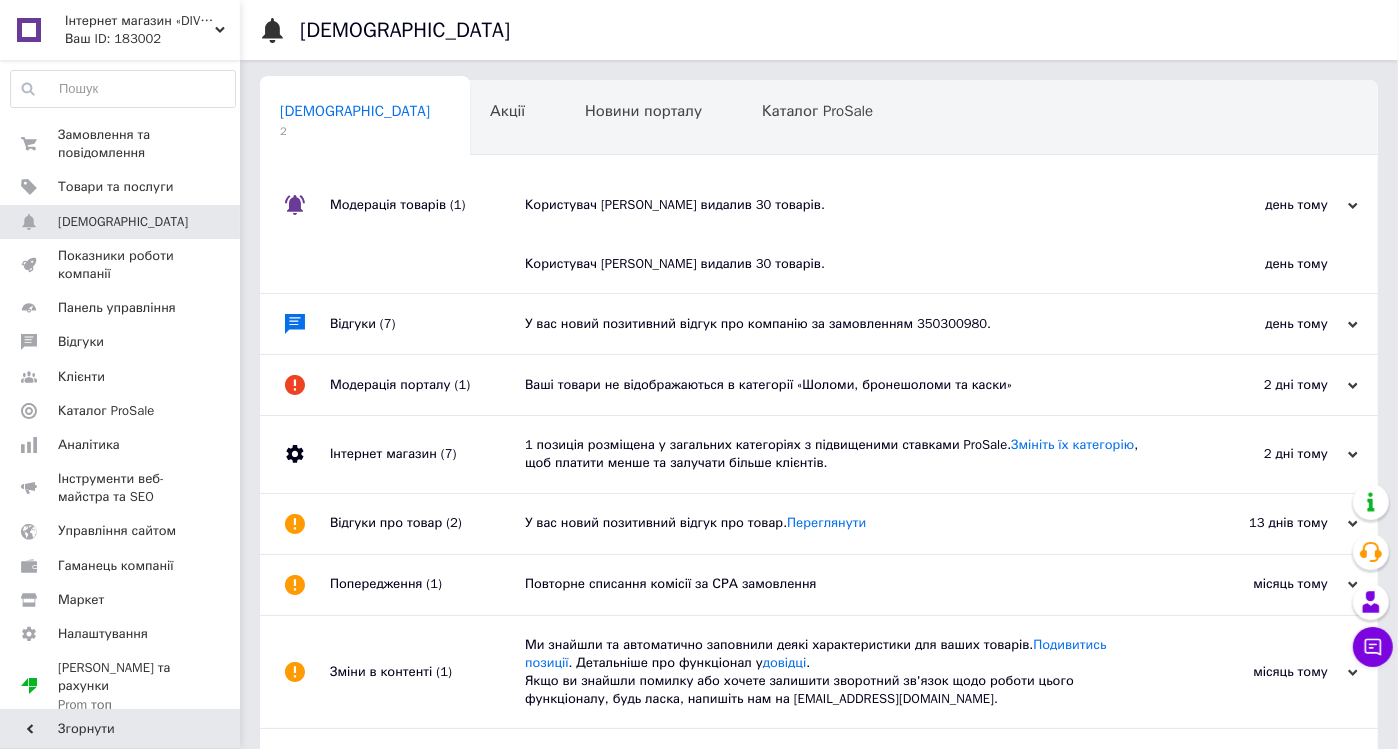 click on "Користувач [PERSON_NAME] видалив 30 товарів." at bounding box center [841, 205] 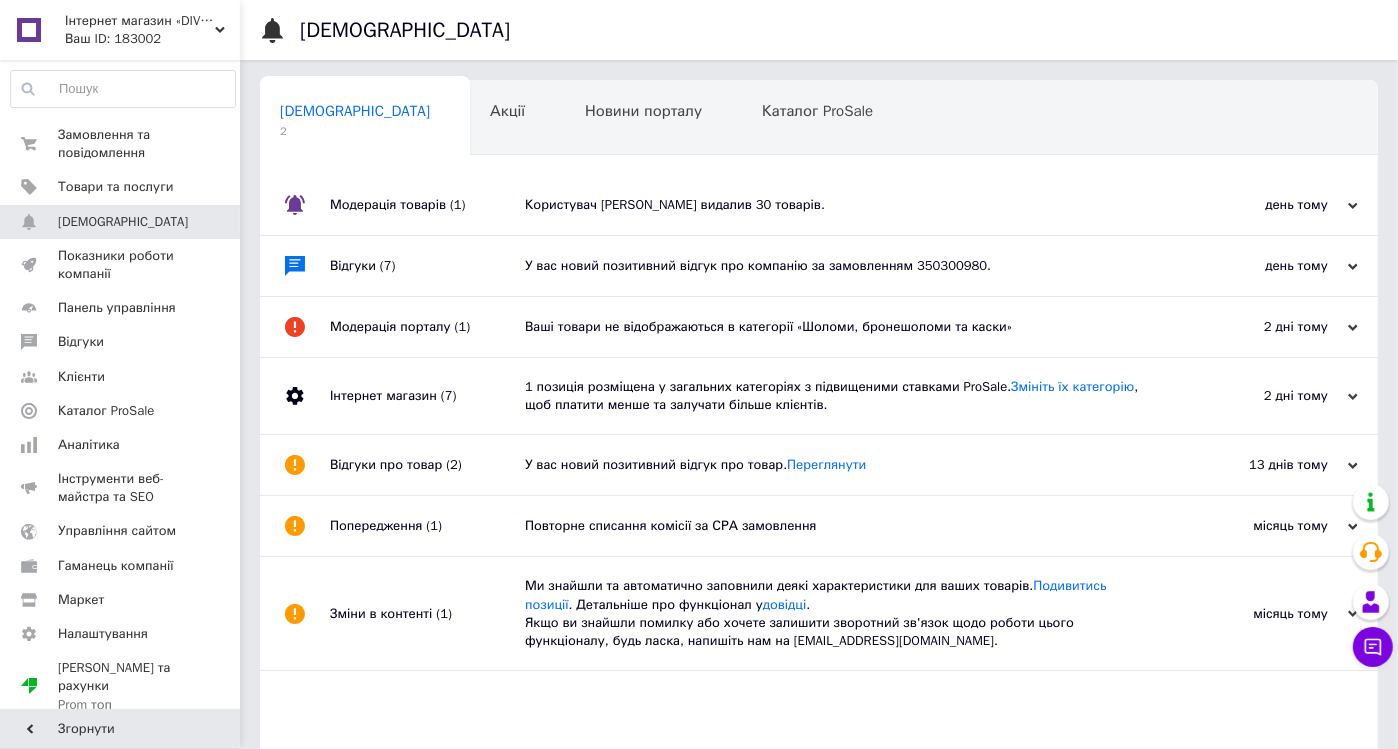 click on "Користувач [PERSON_NAME] видалив 30 товарів." at bounding box center (841, 205) 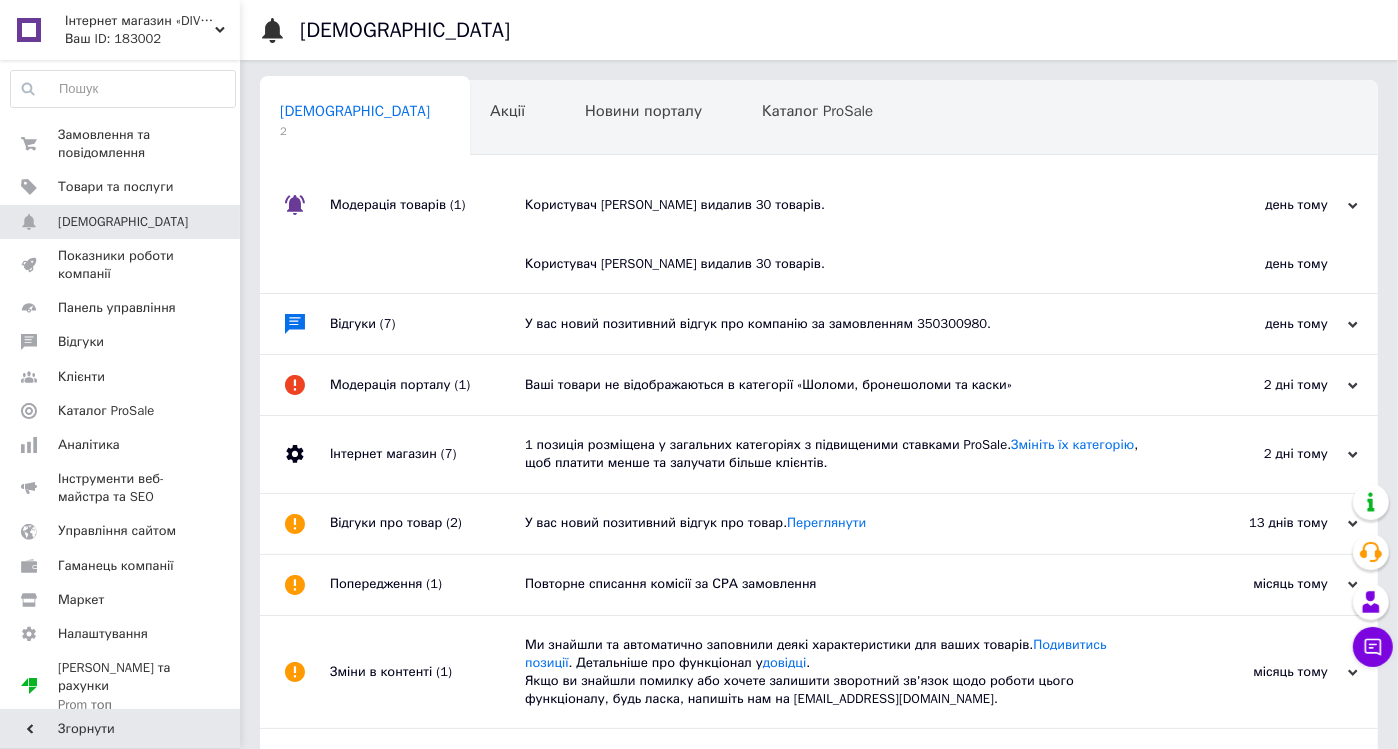 click on "Користувач [PERSON_NAME] видалив 30 товарів." at bounding box center (826, 264) 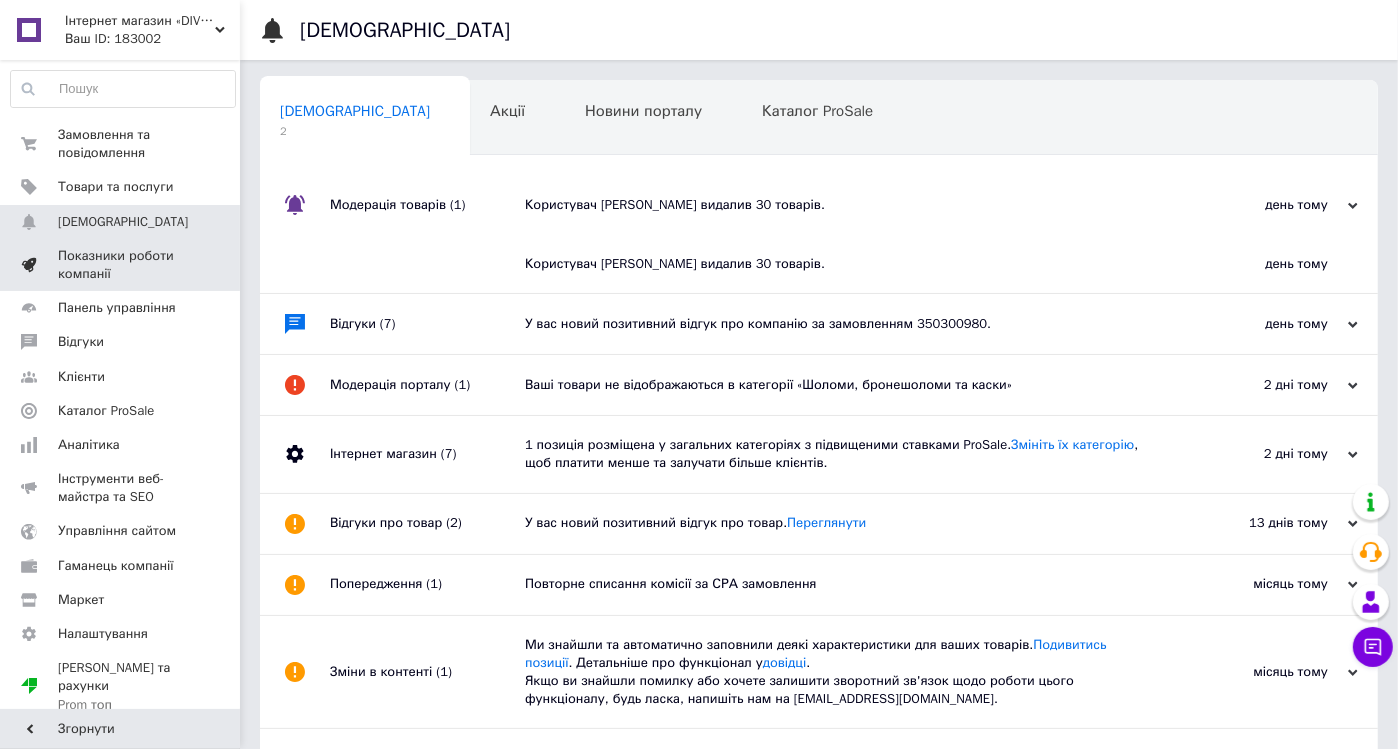 click on "Показники роботи компанії" at bounding box center [121, 265] 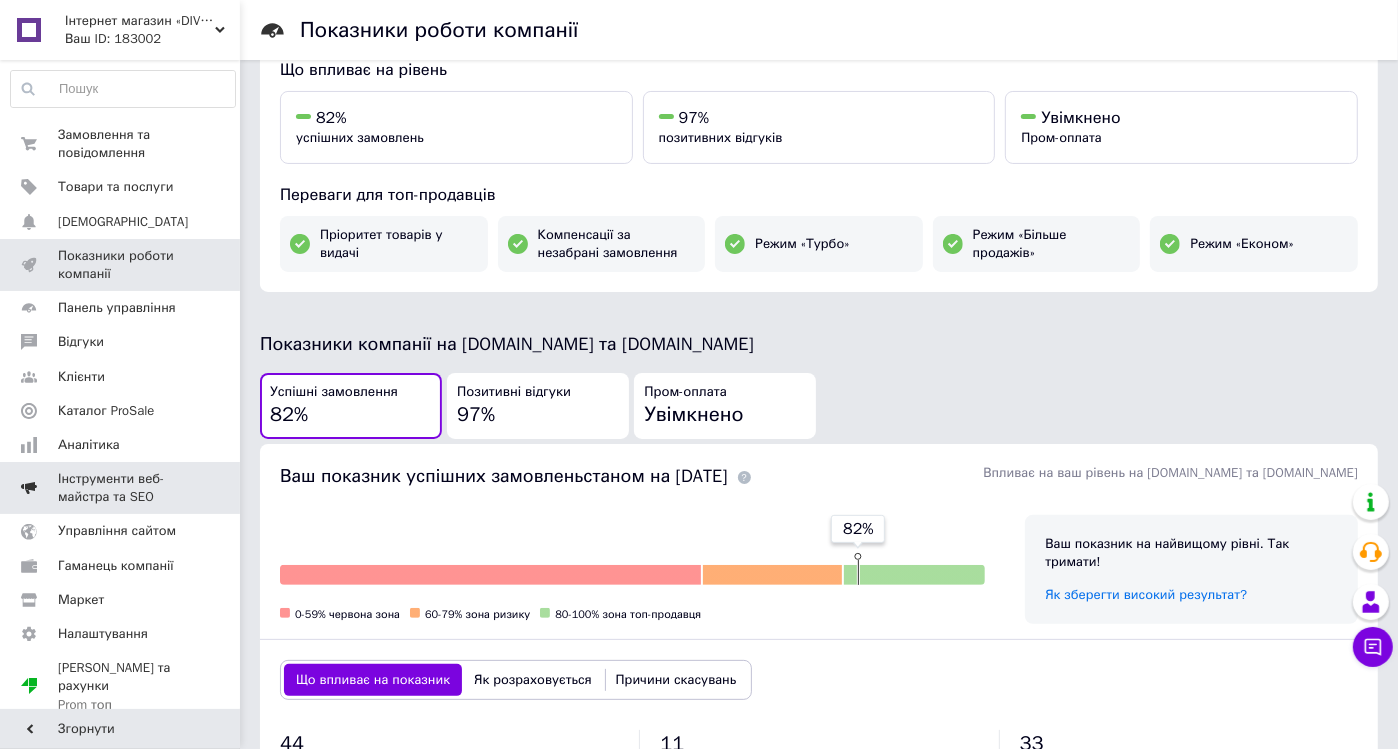 scroll, scrollTop: 111, scrollLeft: 0, axis: vertical 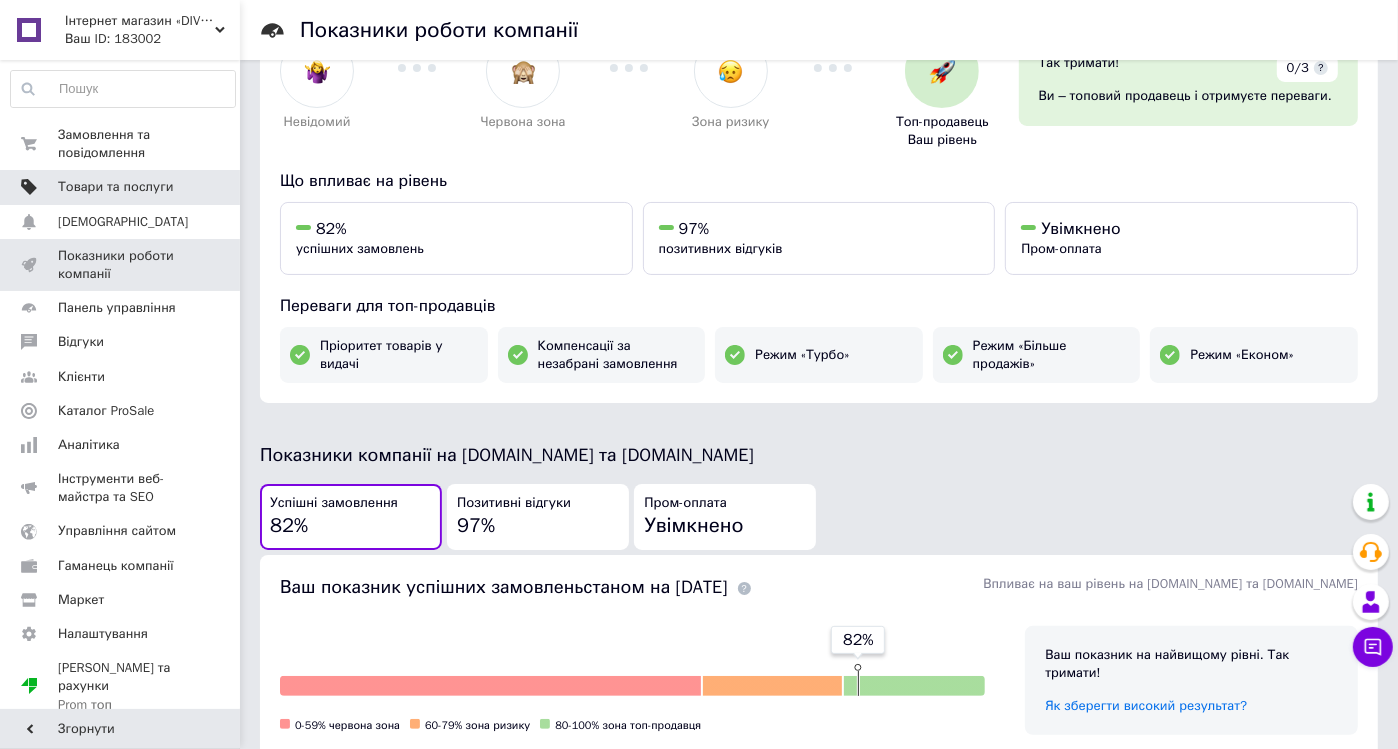 click on "Товари та послуги" at bounding box center (115, 187) 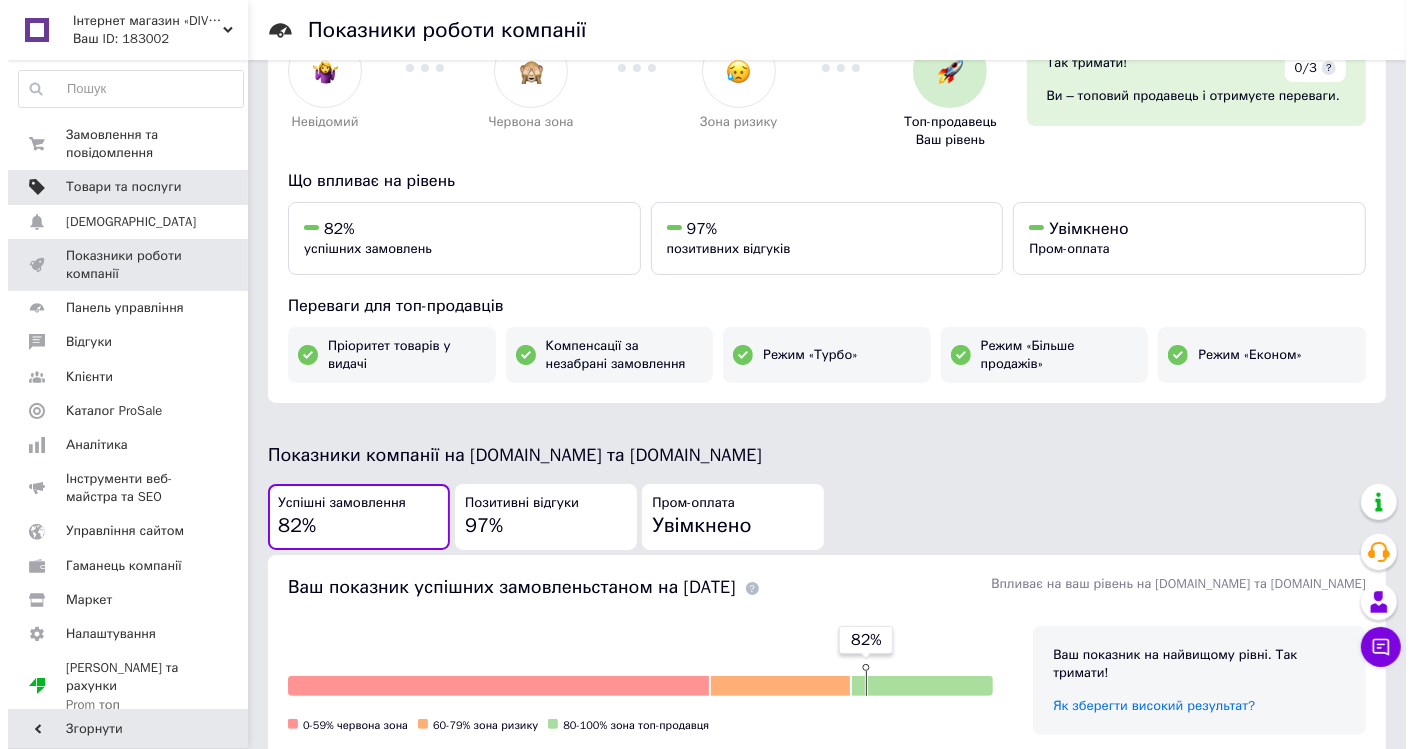scroll, scrollTop: 0, scrollLeft: 0, axis: both 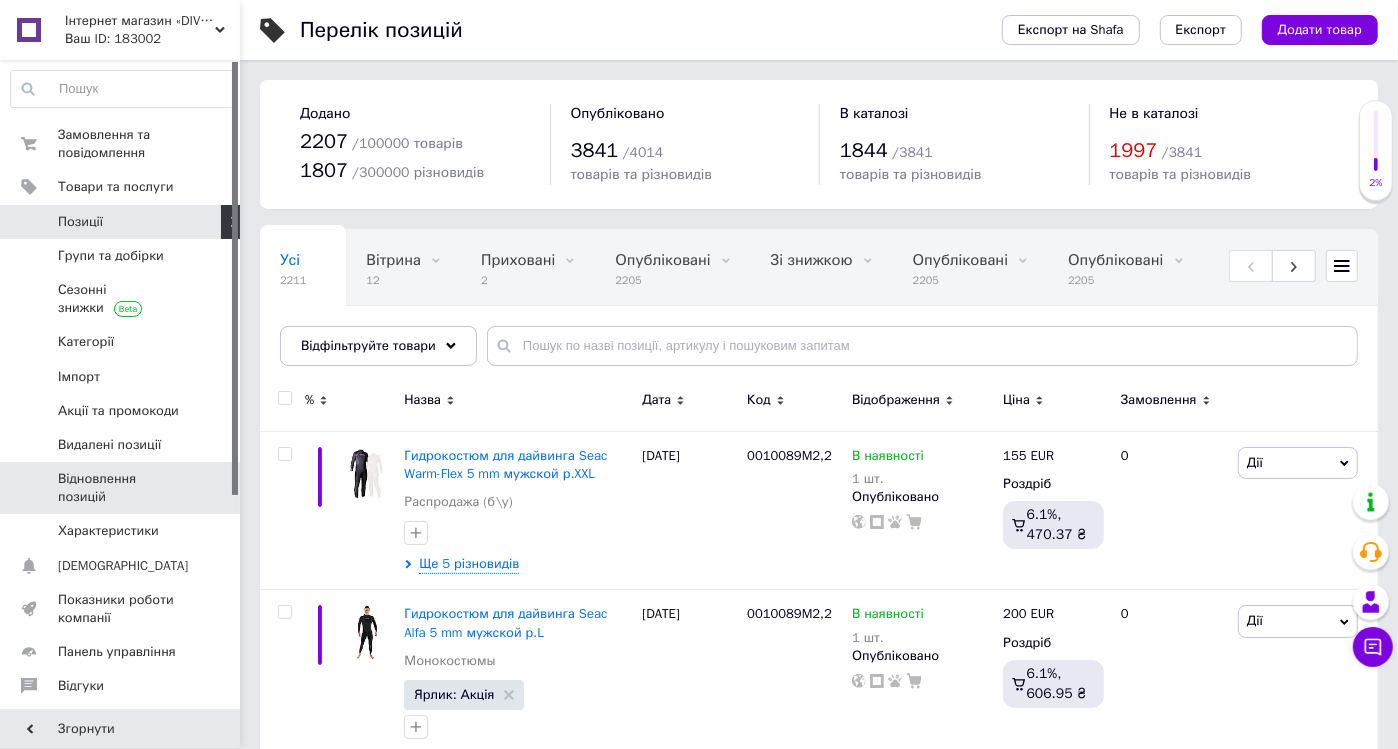 click on "Відновлення позицій" at bounding box center (121, 488) 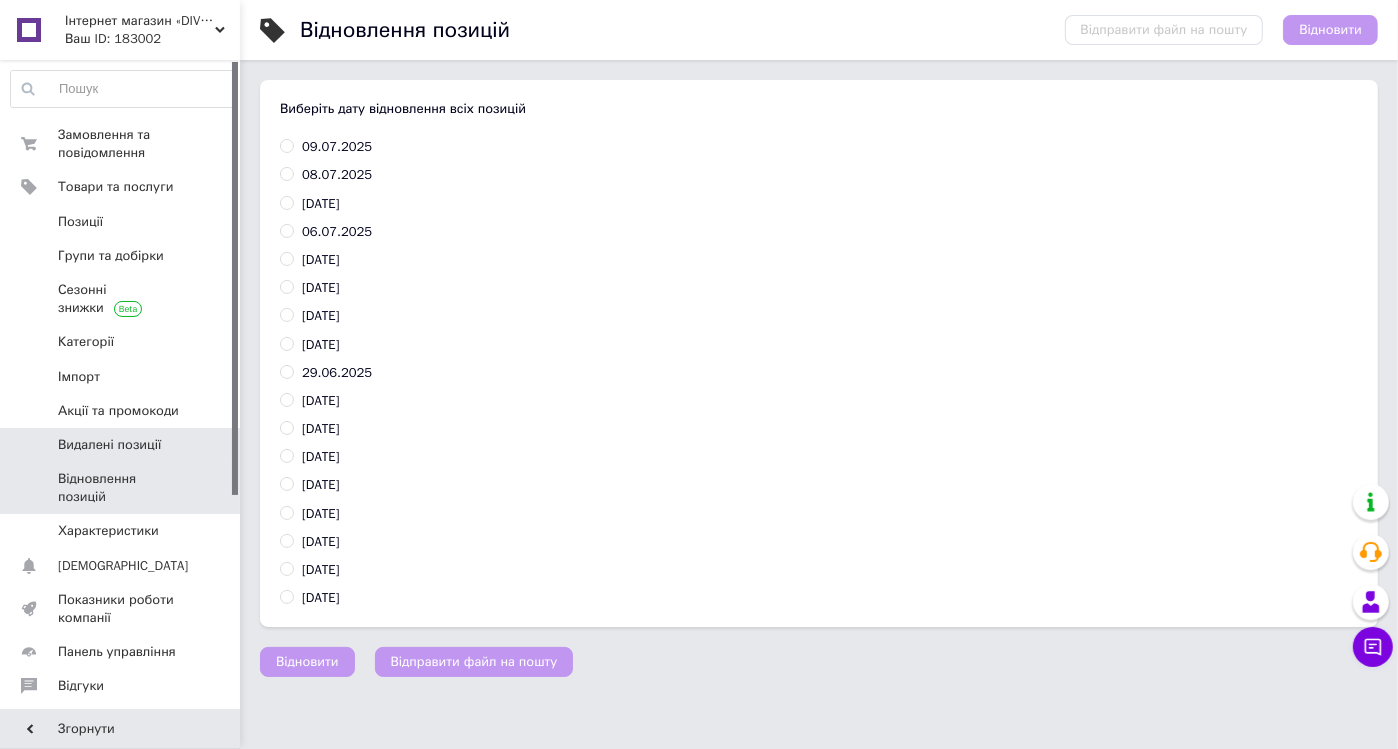click on "Видалені позиції" at bounding box center [109, 445] 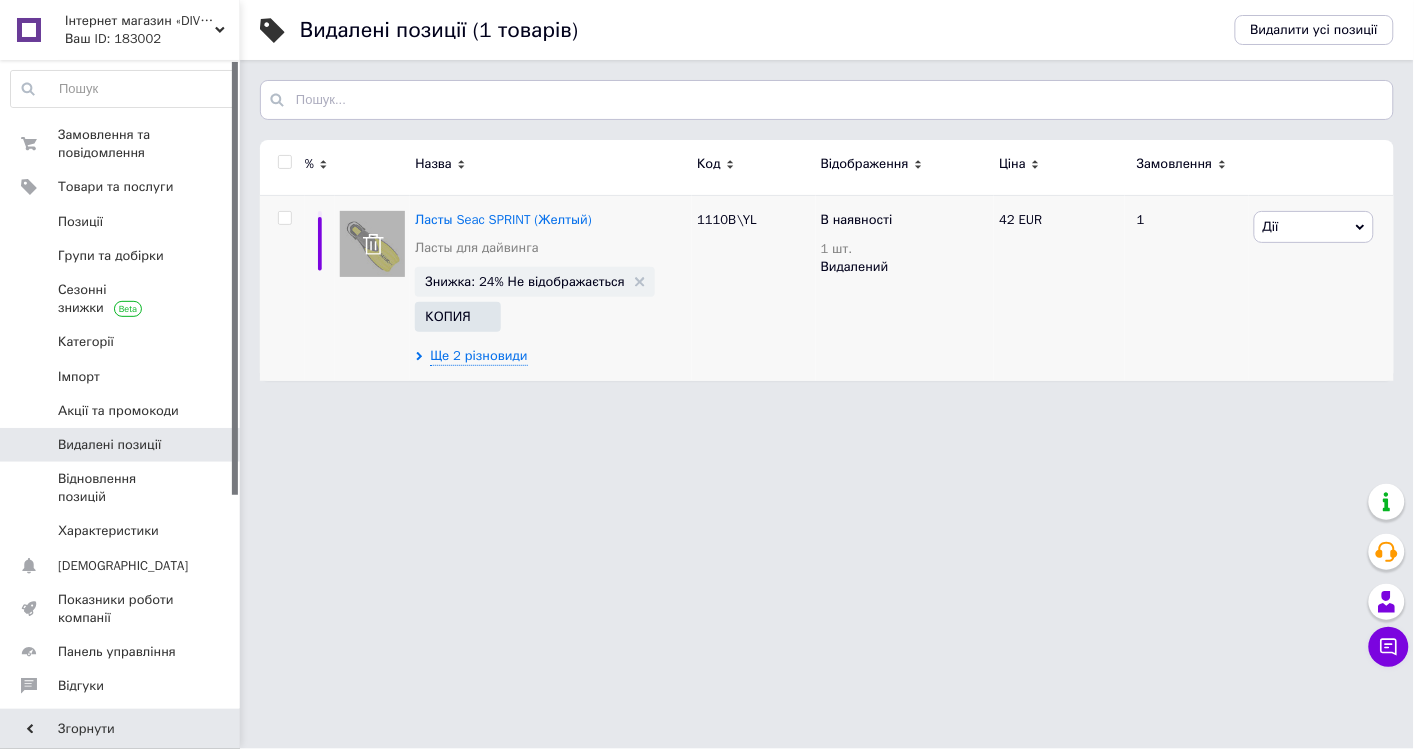 click 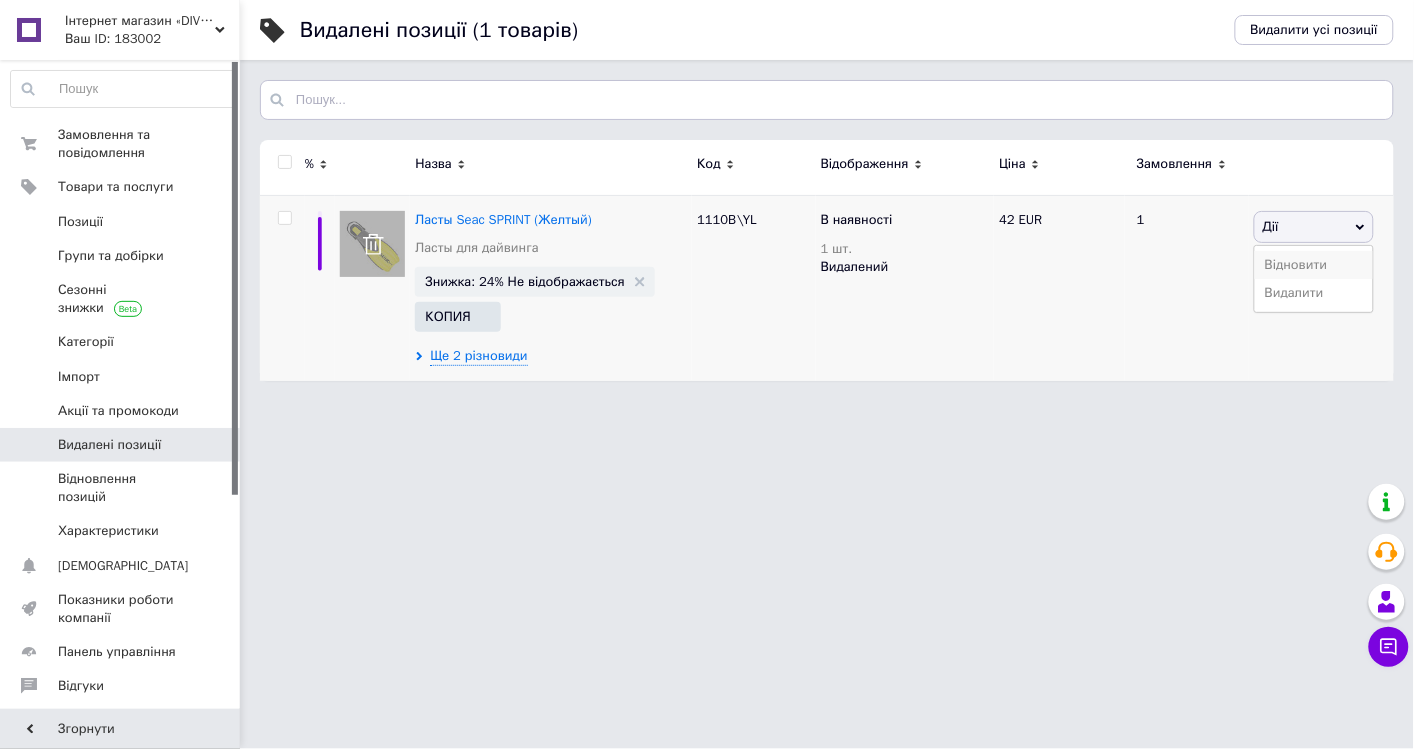 click on "Відновити" at bounding box center (1314, 265) 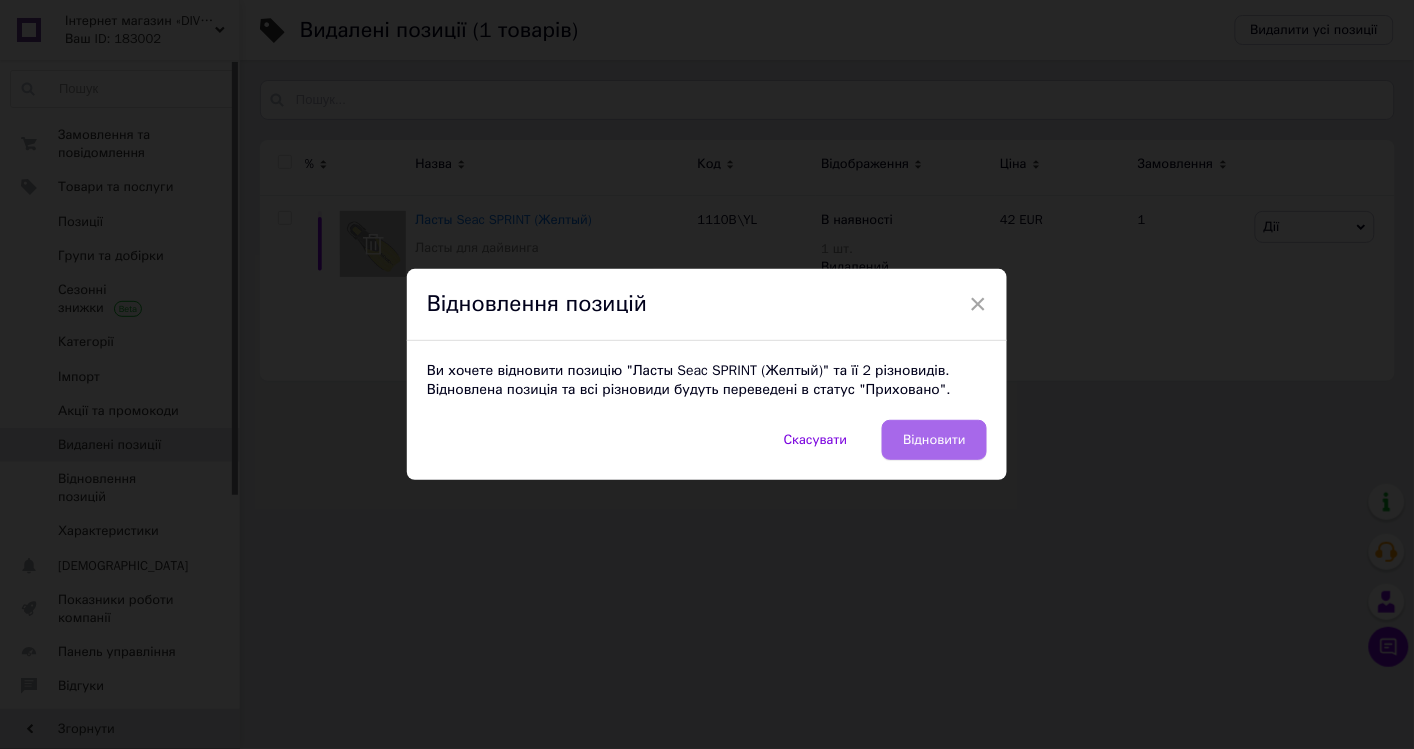 click on "Відновити" at bounding box center [934, 440] 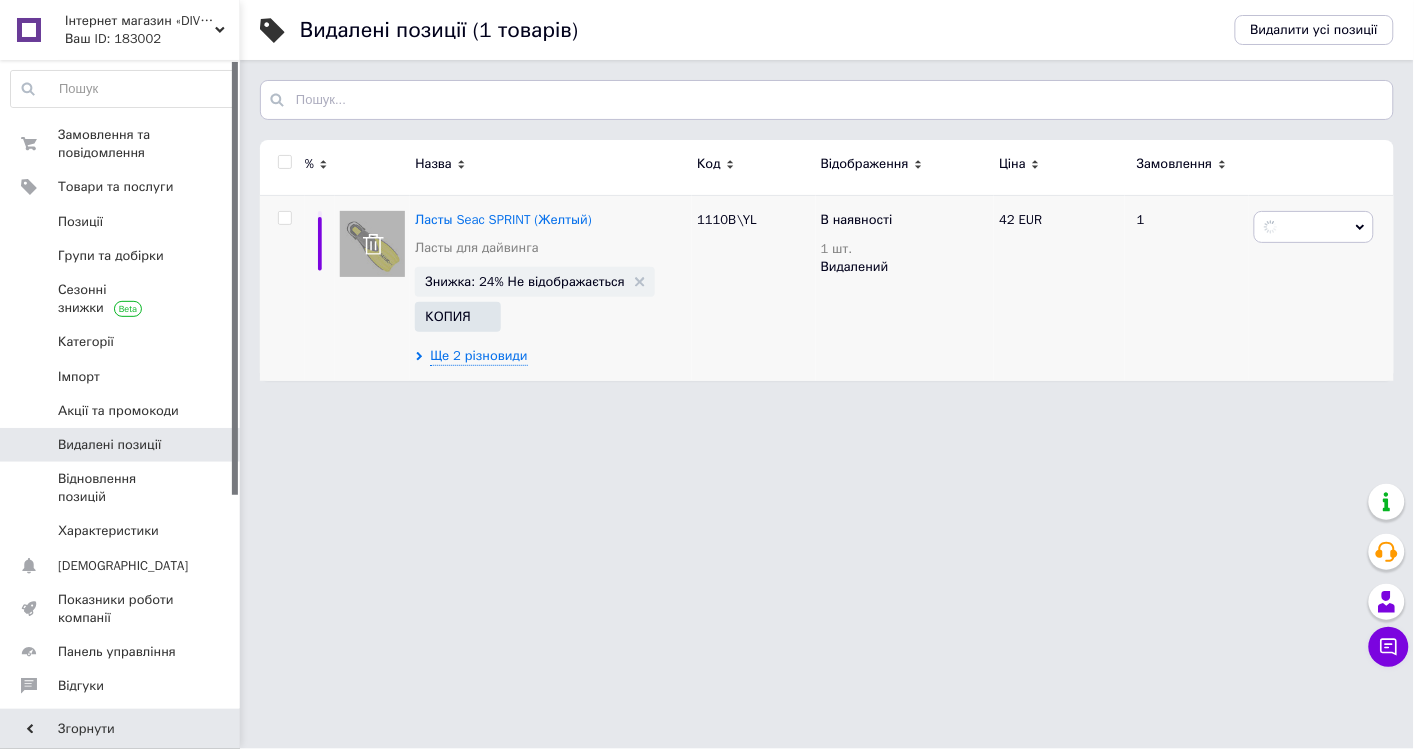 click on "Ще 2 різновиди" at bounding box center (551, 356) 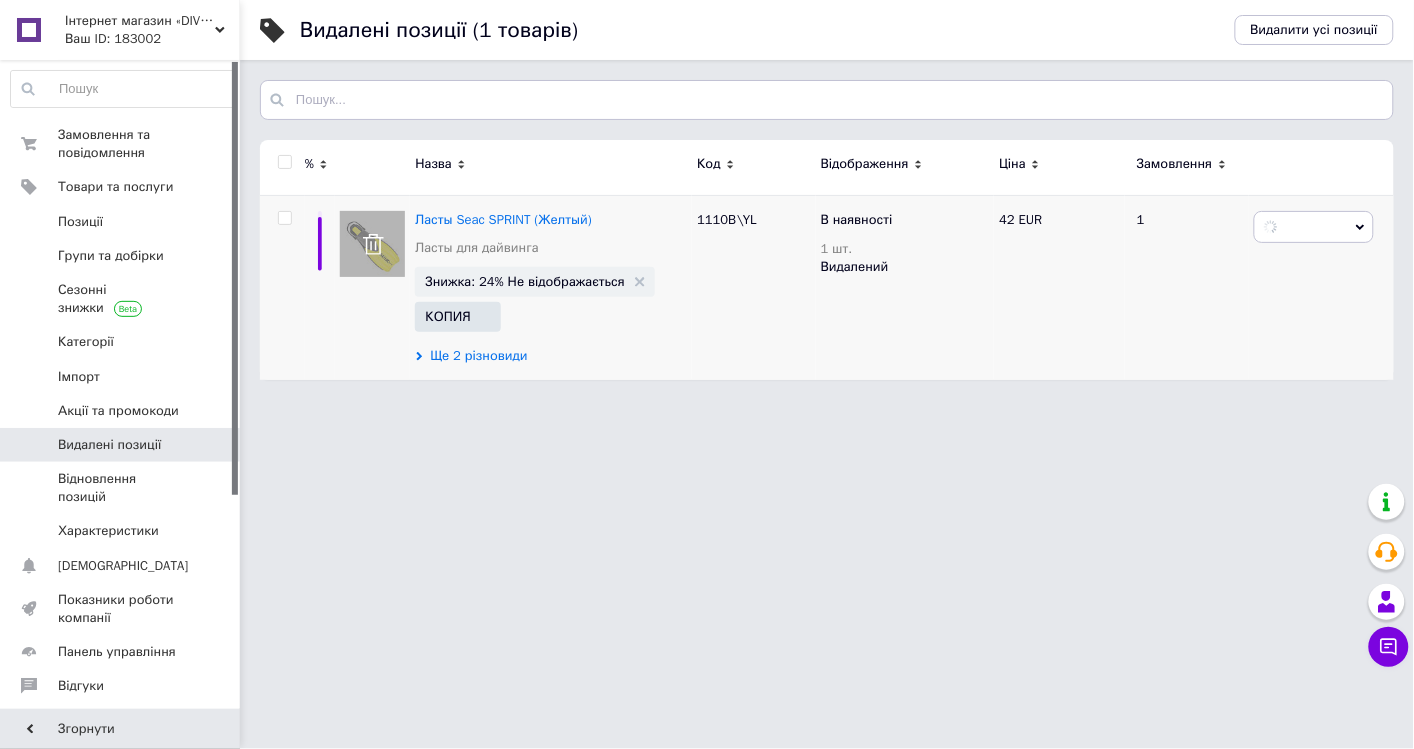 click on "Ще 2 різновиди" at bounding box center [478, 356] 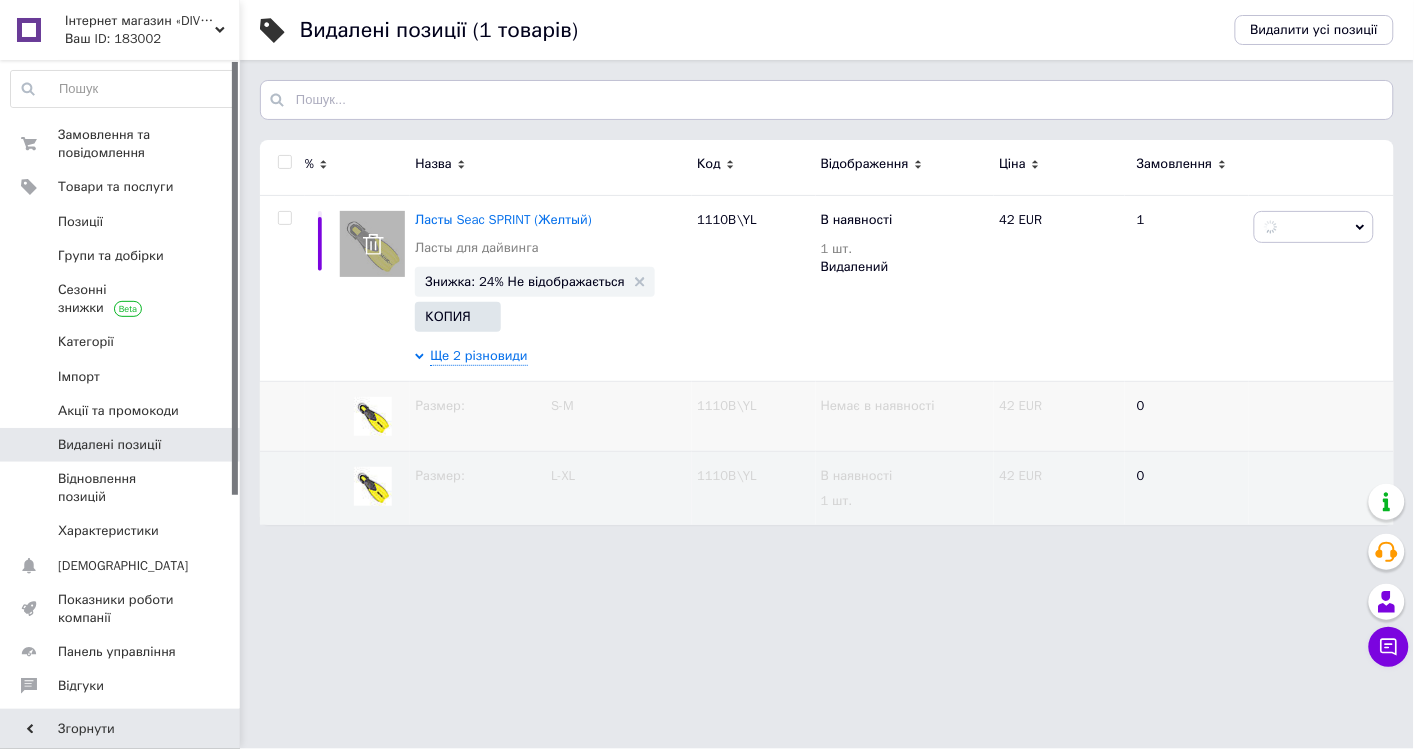 click at bounding box center [282, 417] 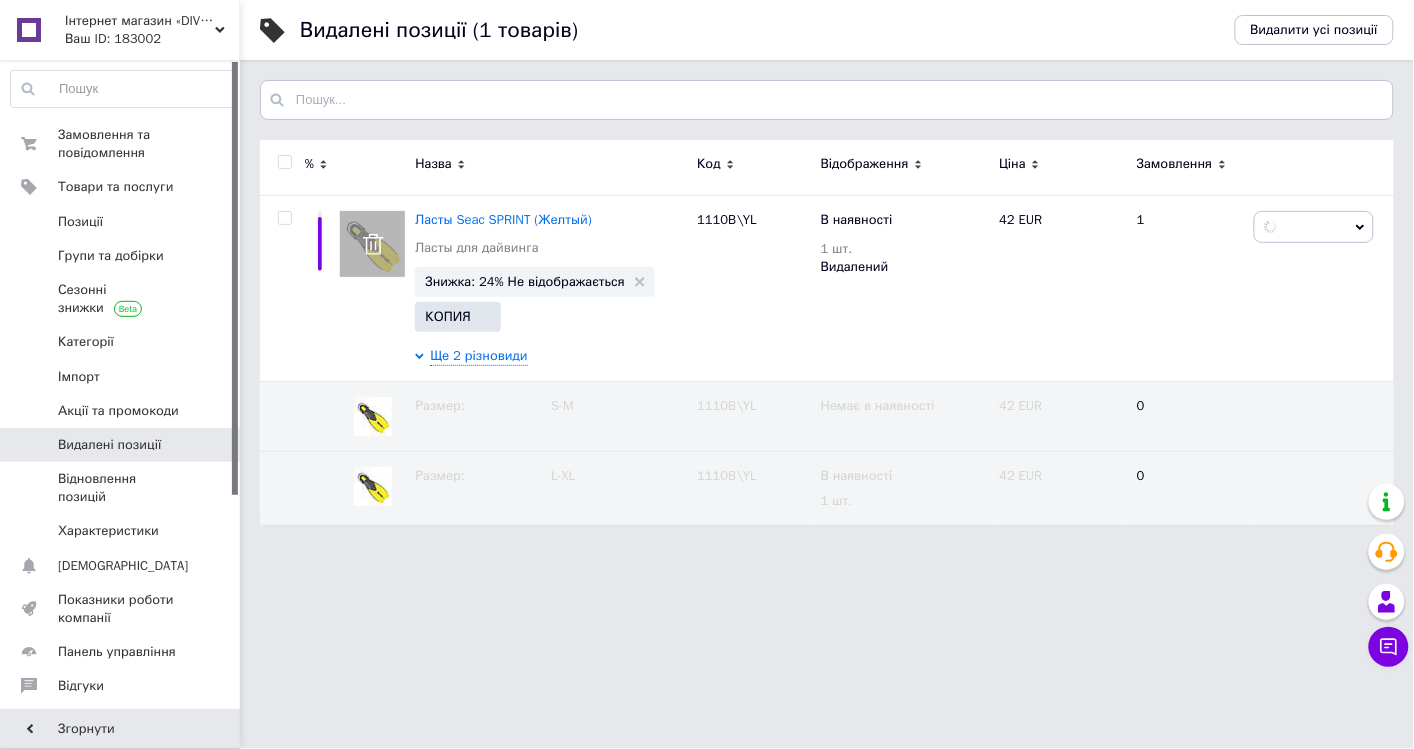 click at bounding box center [284, 162] 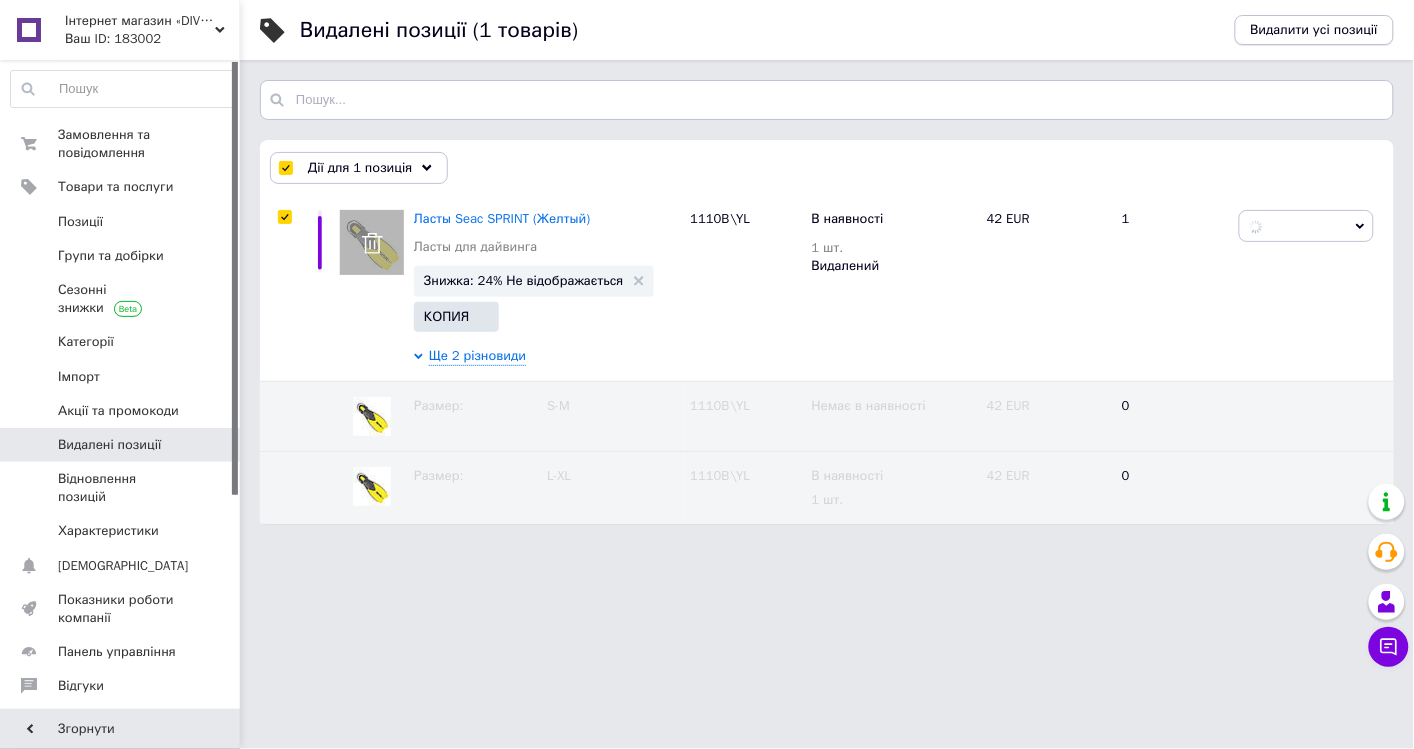 click on "Видалити усі позиції" at bounding box center (1314, 30) 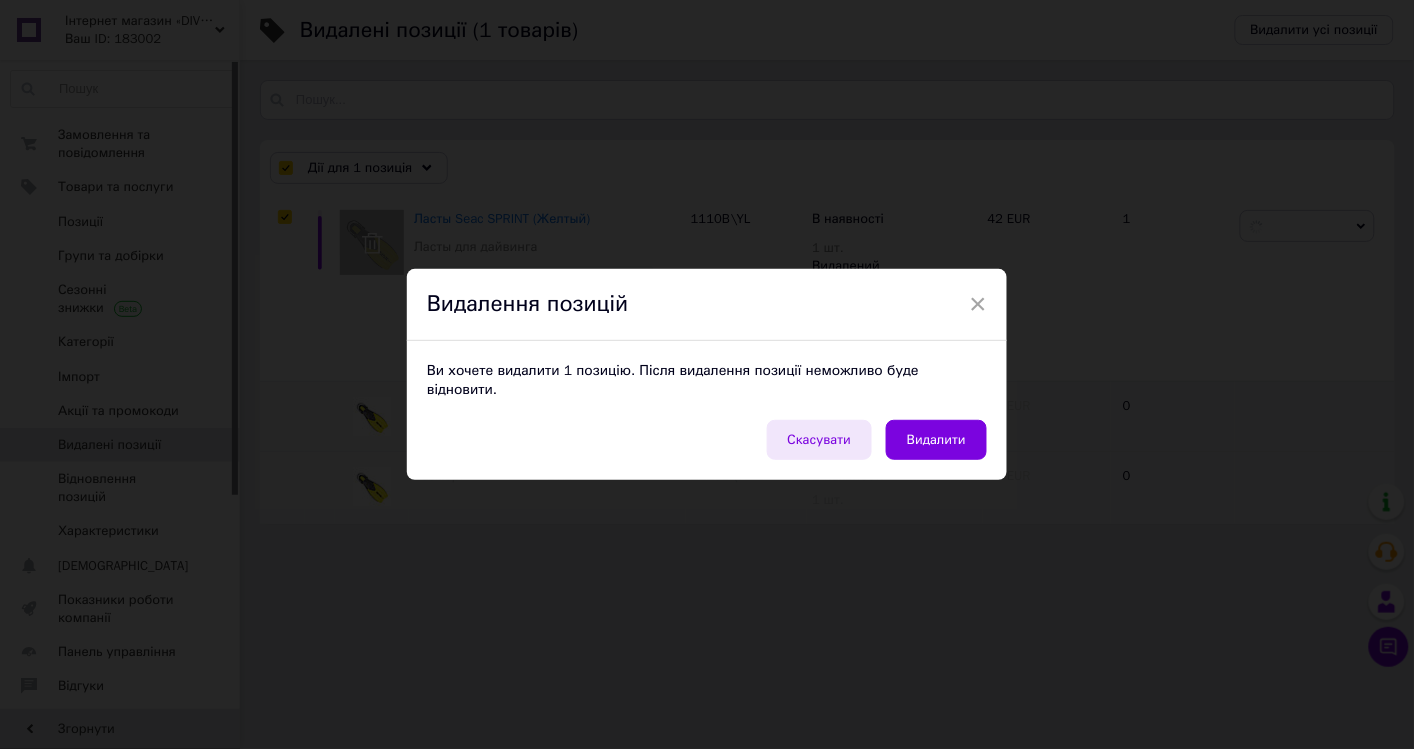 click on "Скасувати" at bounding box center [820, 440] 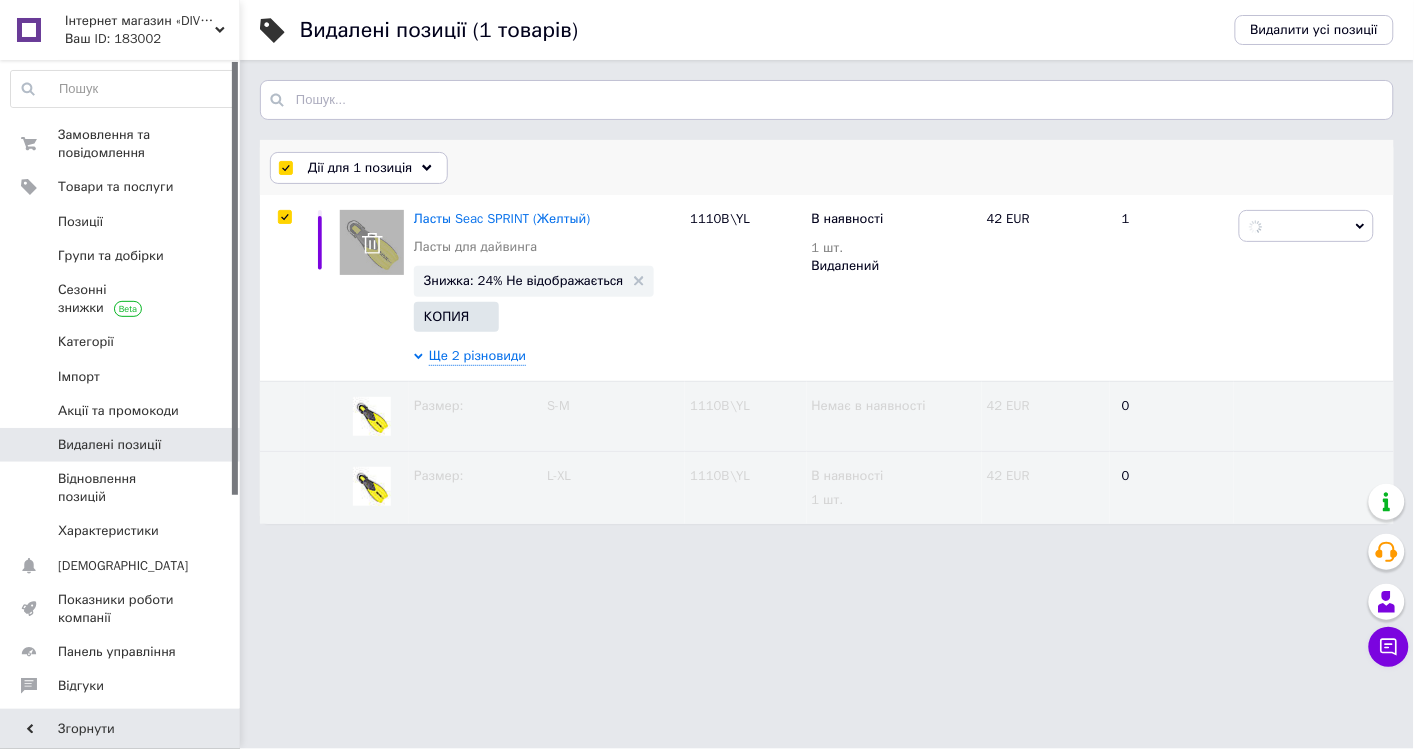 click 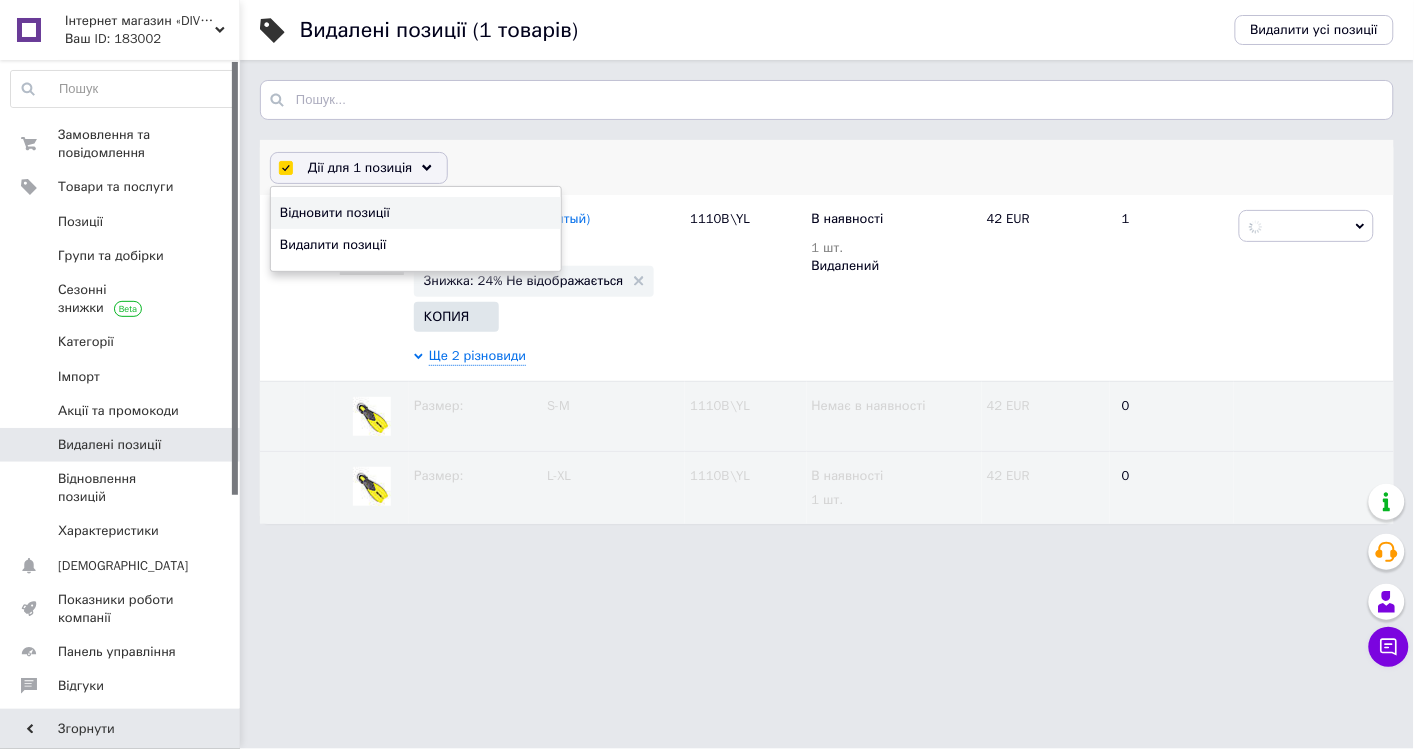 click on "Відновити позиції" at bounding box center (413, 213) 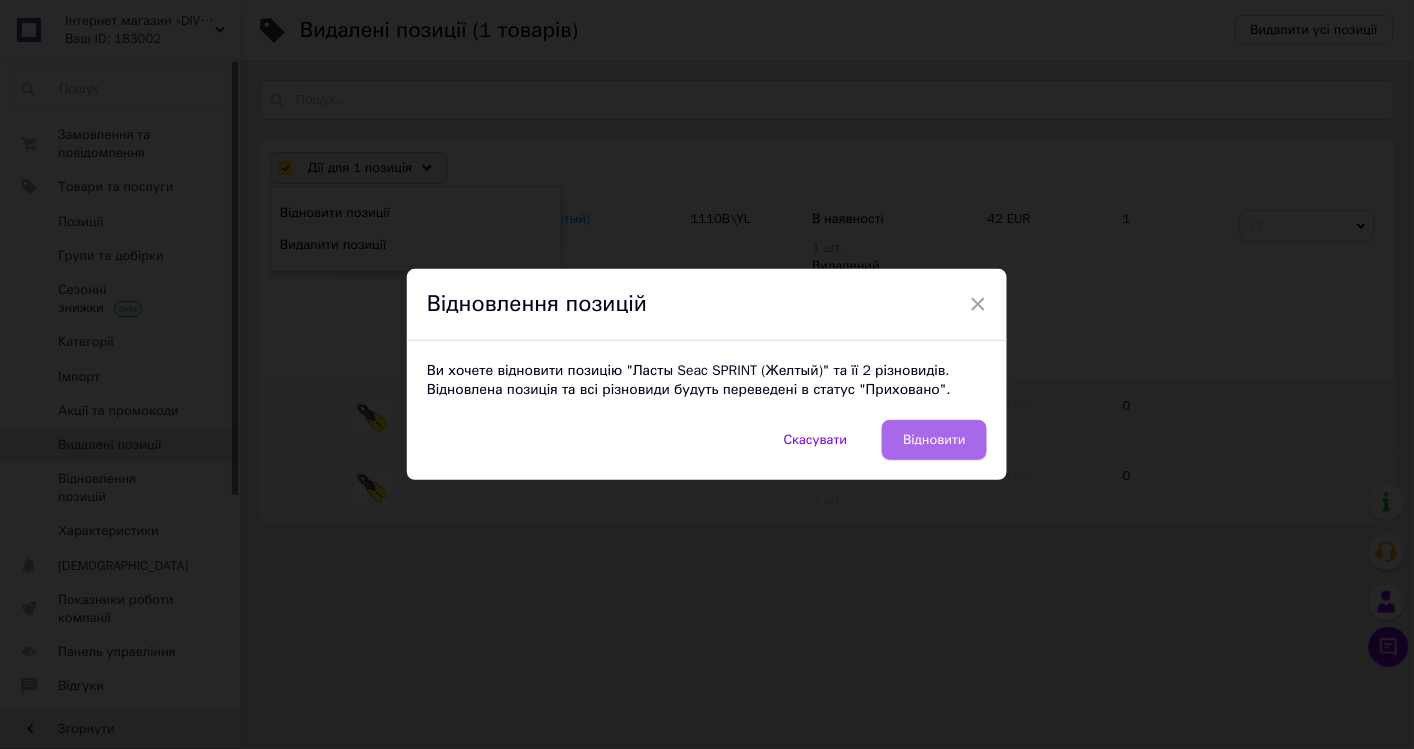 click on "Відновити" at bounding box center [934, 440] 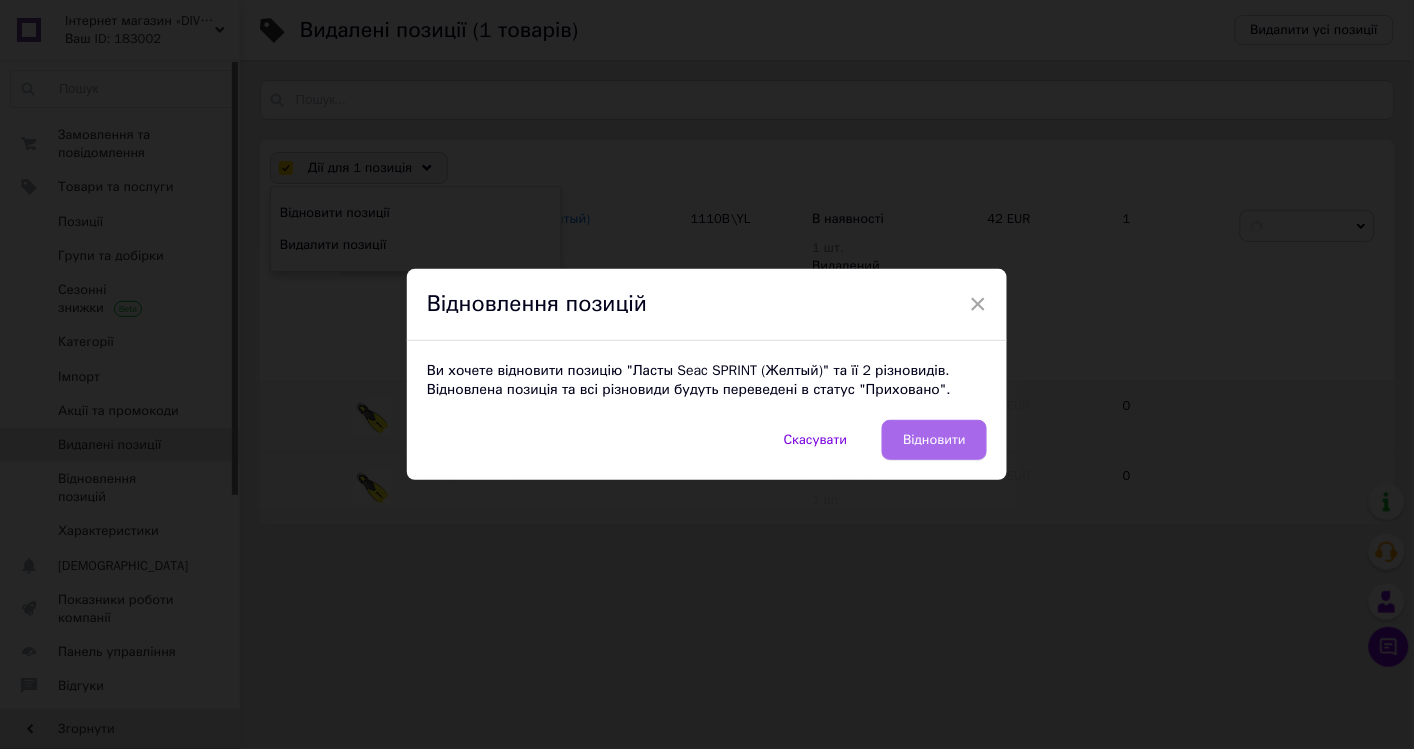 checkbox on "false" 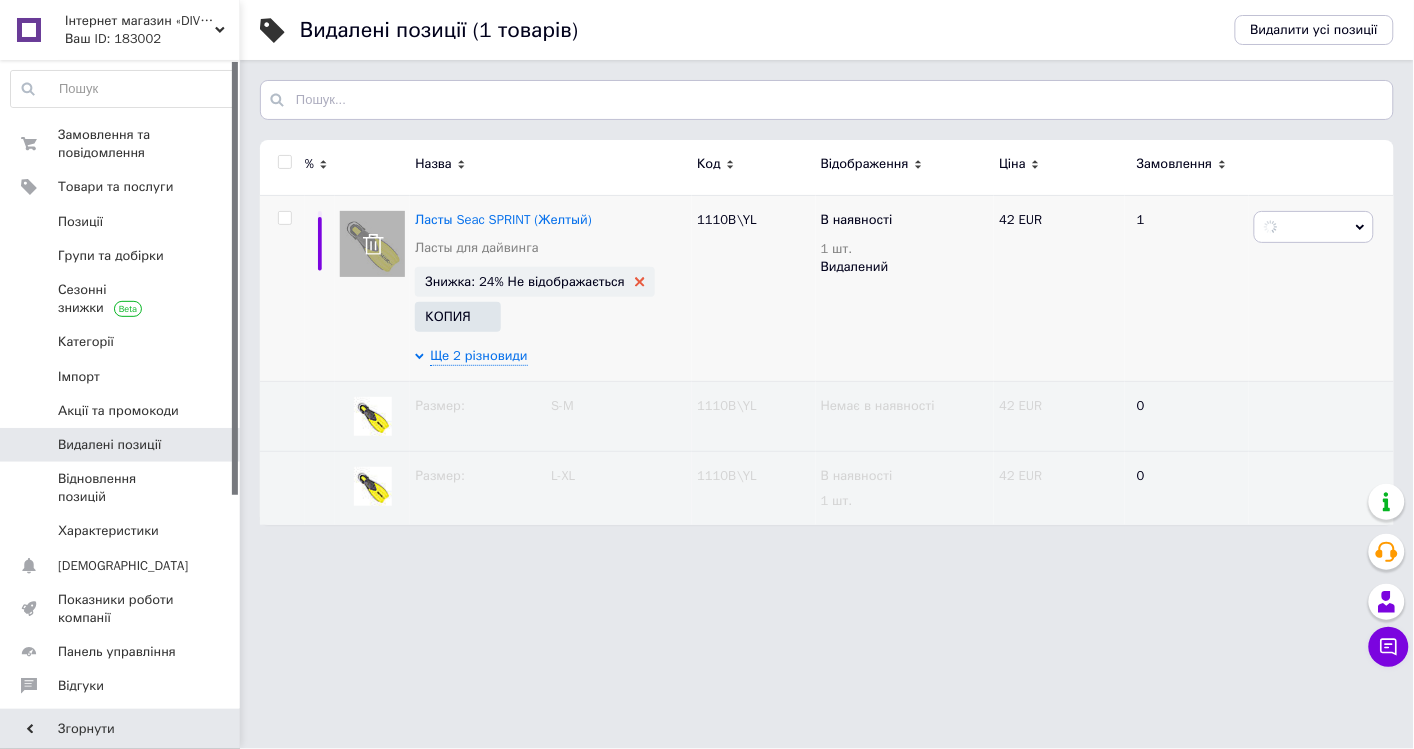 click 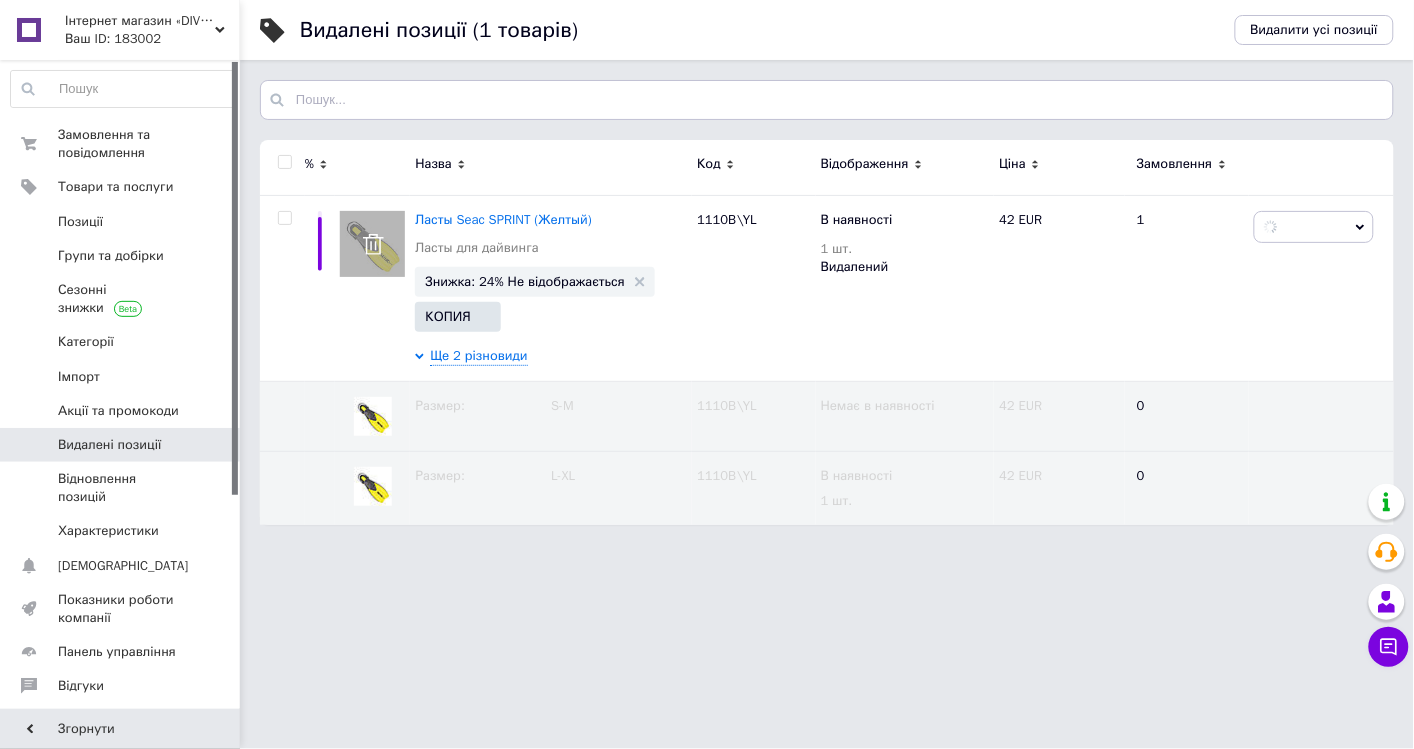 click on "Інтернет магазин «DIVING+» Ваш ID: 183002 Сайт Інтернет магазин «DIVING+» Кабінет покупця Перевірити стан системи Сторінка на порталі Довідка Вийти Замовлення та повідомлення 0 0 Товари та послуги Позиції Групи та добірки Сезонні знижки Категорії Імпорт Акції та промокоди Видалені позиції Відновлення позицій Характеристики Сповіщення 0 Показники роботи компанії Панель управління Відгуки Клієнти Каталог ProSale Аналітика Інструменти веб-майстра та SEO Управління сайтом Гаманець компанії [PERSON_NAME] % Код" at bounding box center [707, 272] 